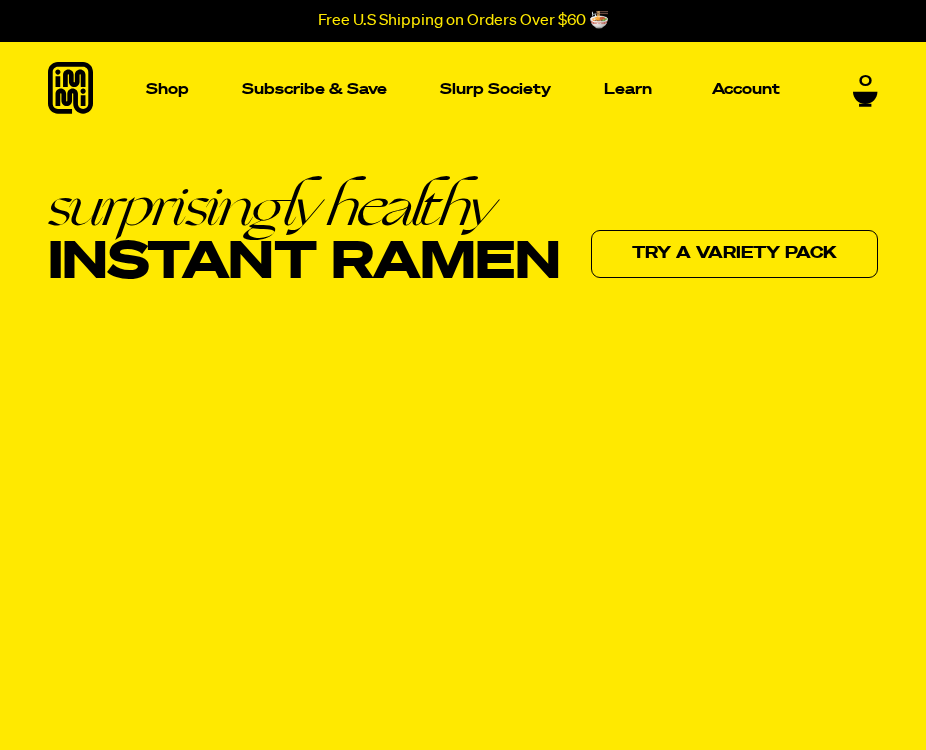 scroll, scrollTop: 0, scrollLeft: 0, axis: both 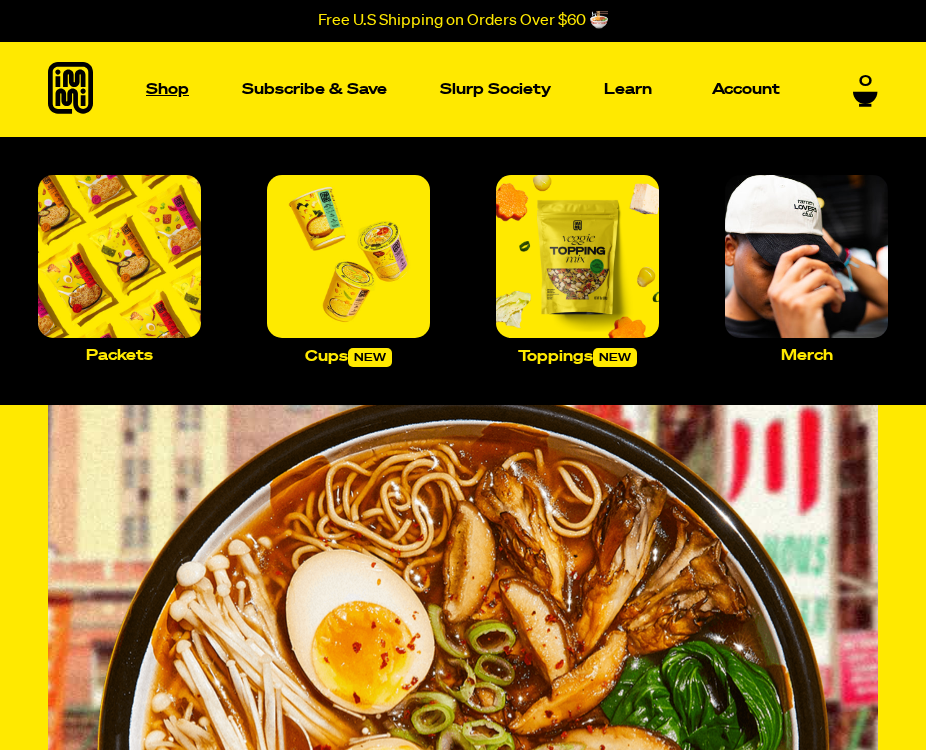 click on "Shop" at bounding box center (167, 89) 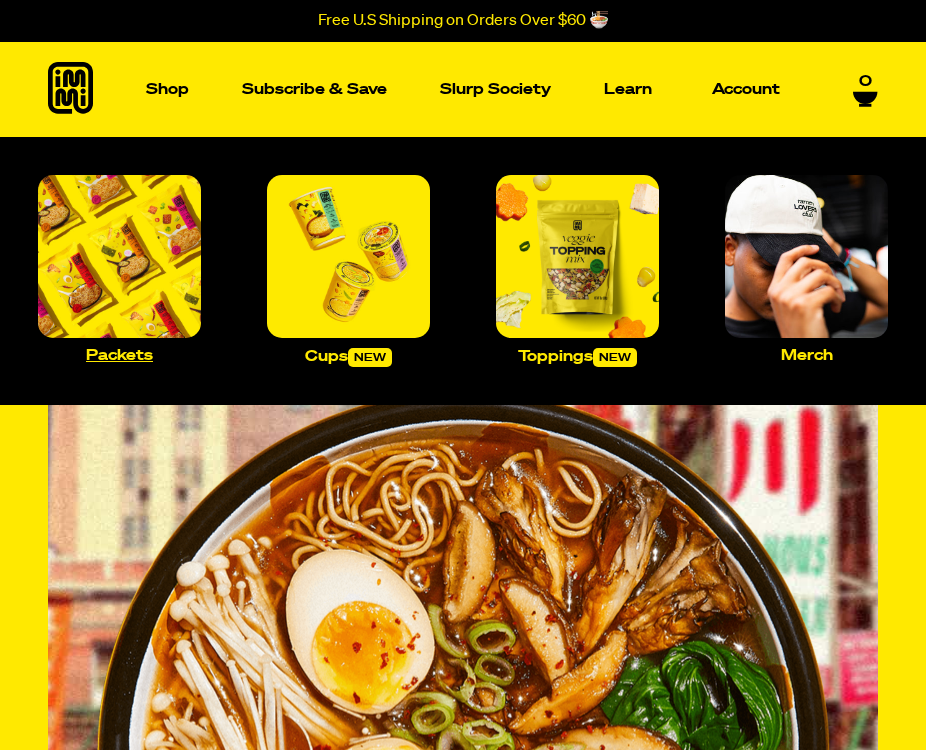 click at bounding box center [119, 256] 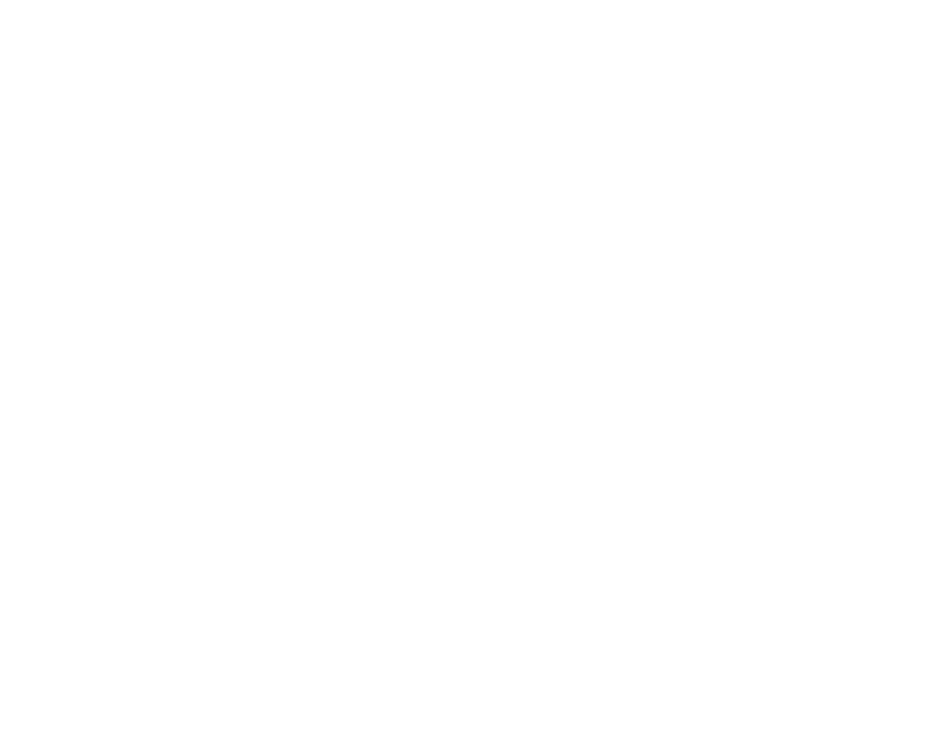 scroll, scrollTop: 0, scrollLeft: 0, axis: both 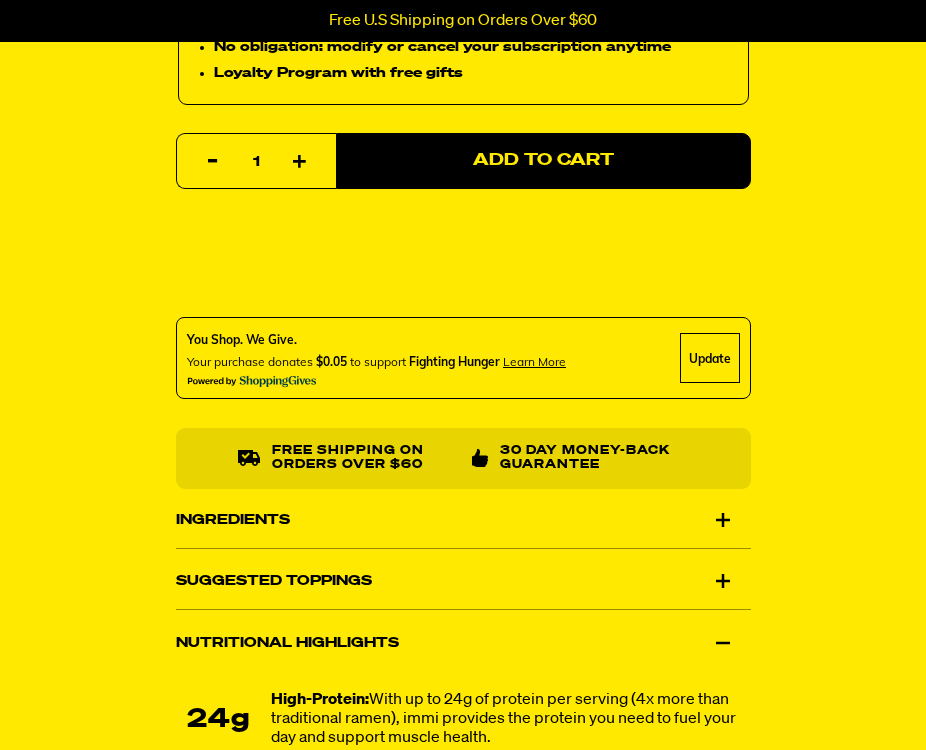 click on "Ingredients" at bounding box center (463, 520) 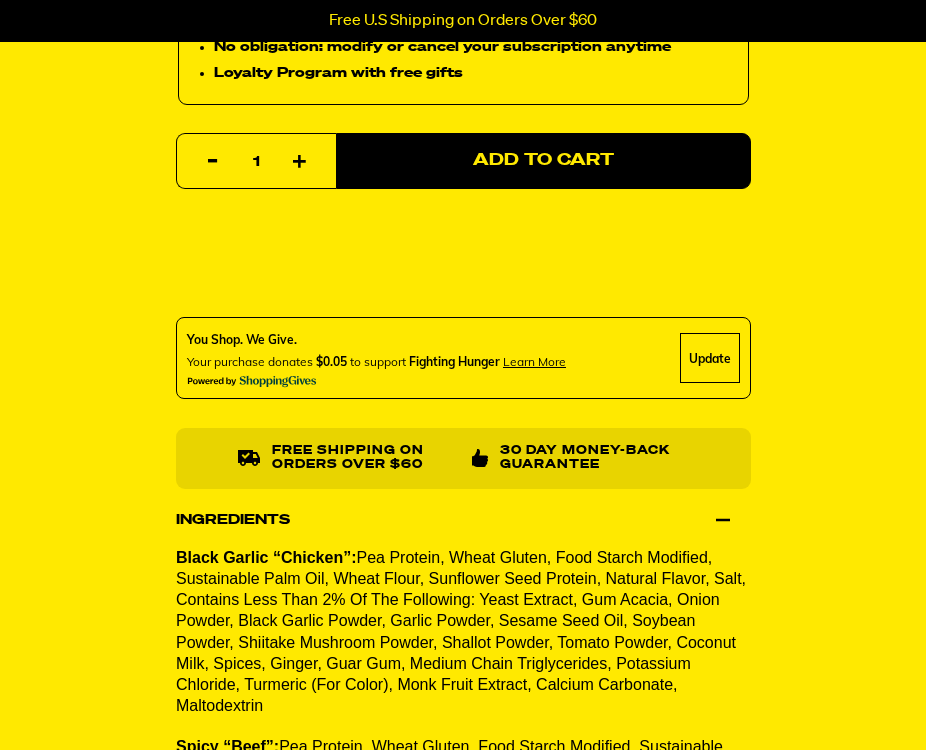 click on "Ingredients" at bounding box center [463, 520] 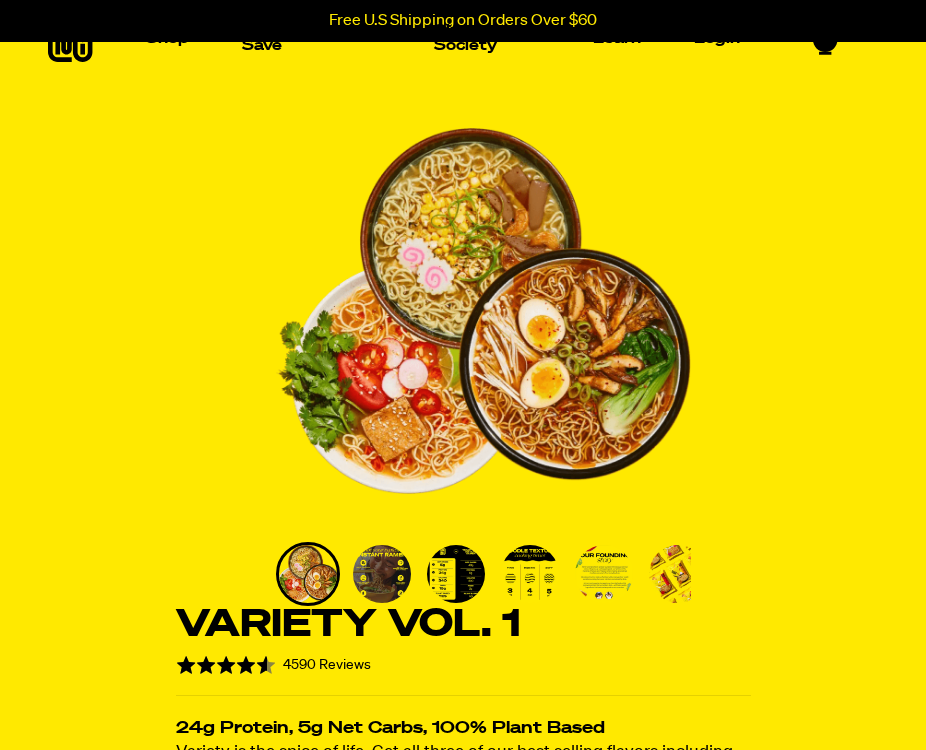 scroll, scrollTop: 0, scrollLeft: 0, axis: both 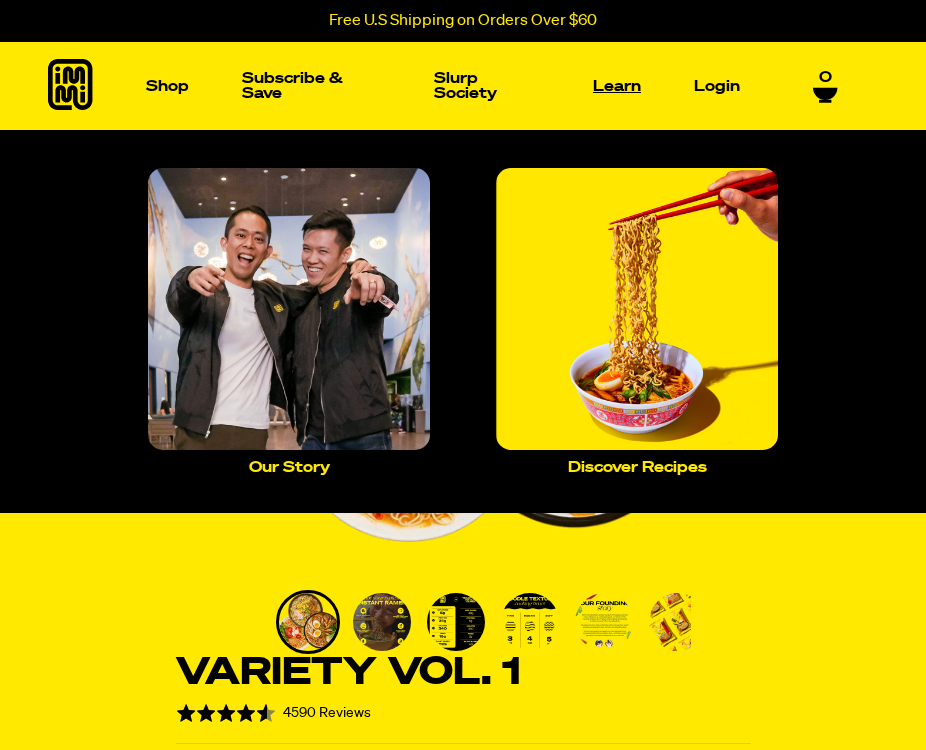 click on "Learn" at bounding box center (617, 86) 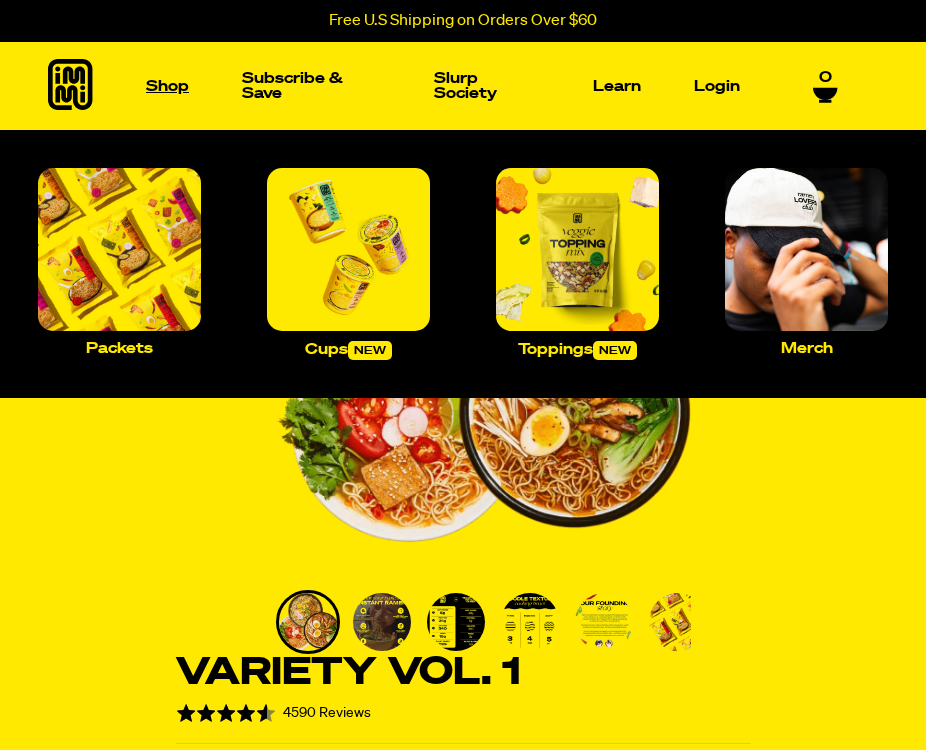 click on "Shop" at bounding box center [167, 86] 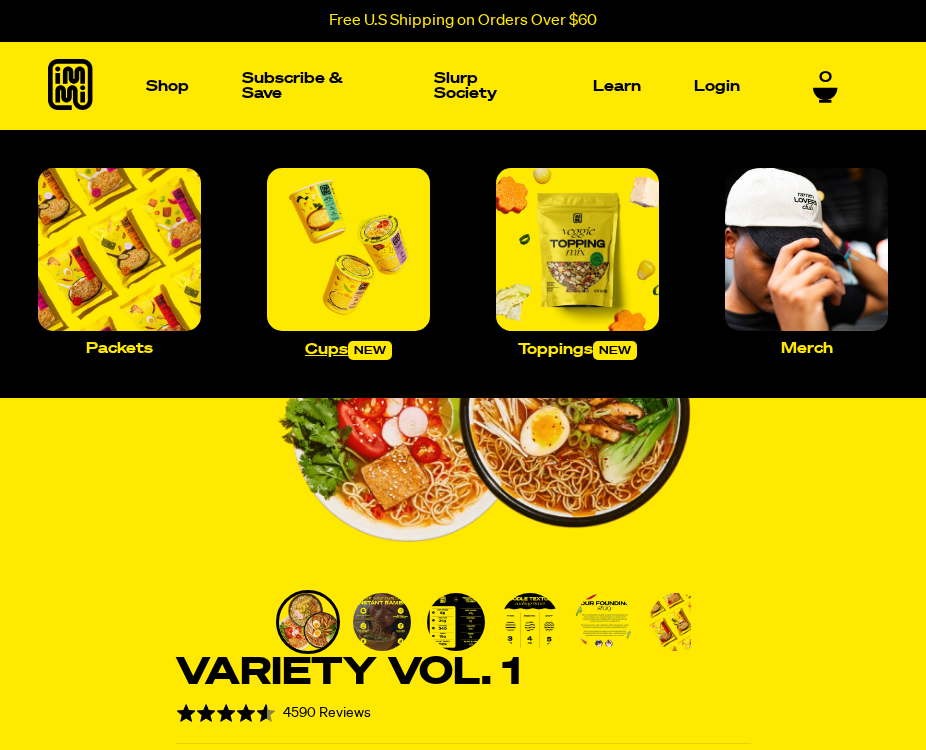 click at bounding box center (348, 249) 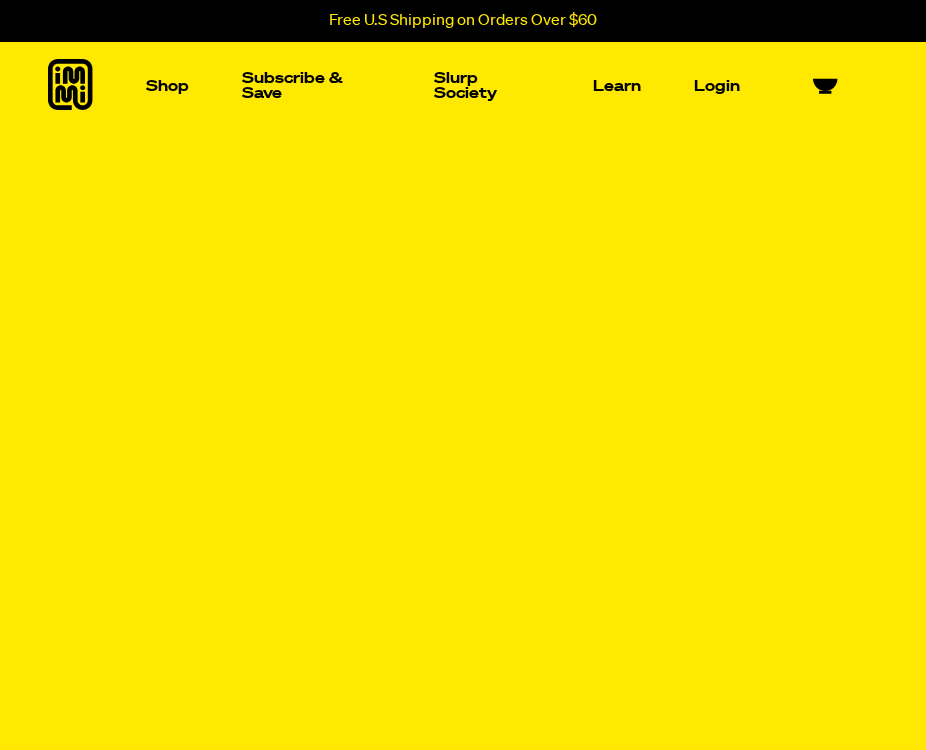 scroll, scrollTop: 0, scrollLeft: 0, axis: both 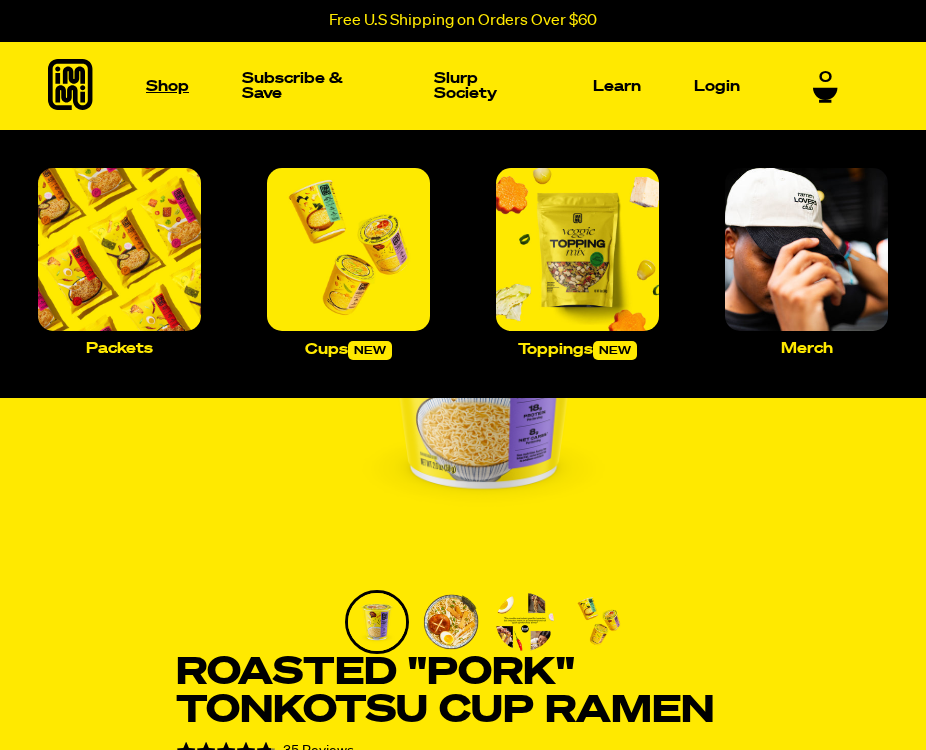 click on "Shop" at bounding box center [167, 86] 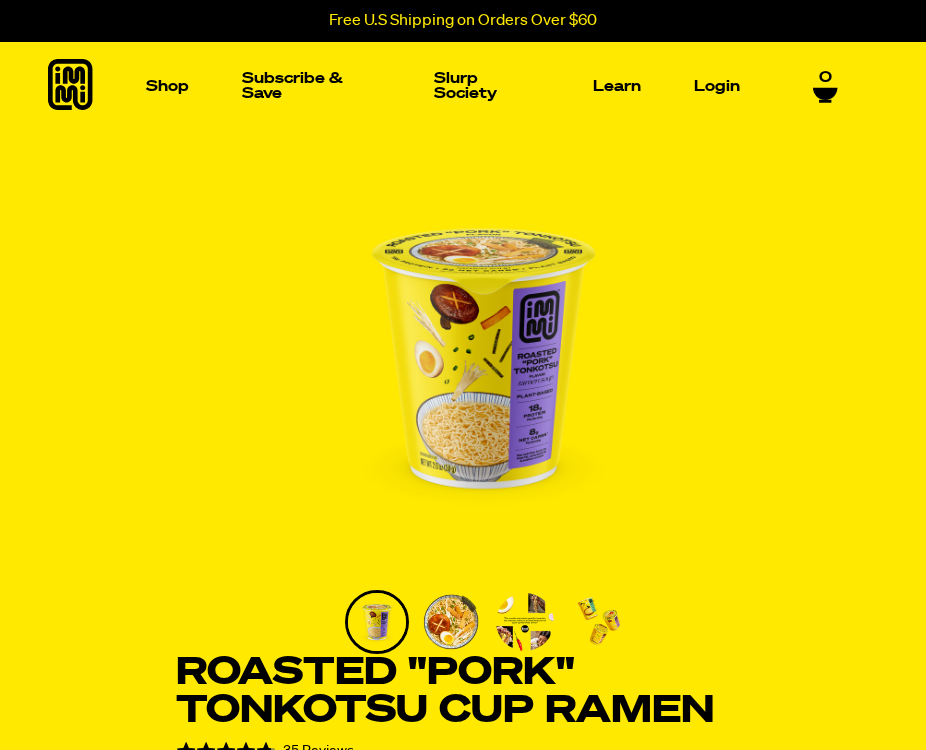 click 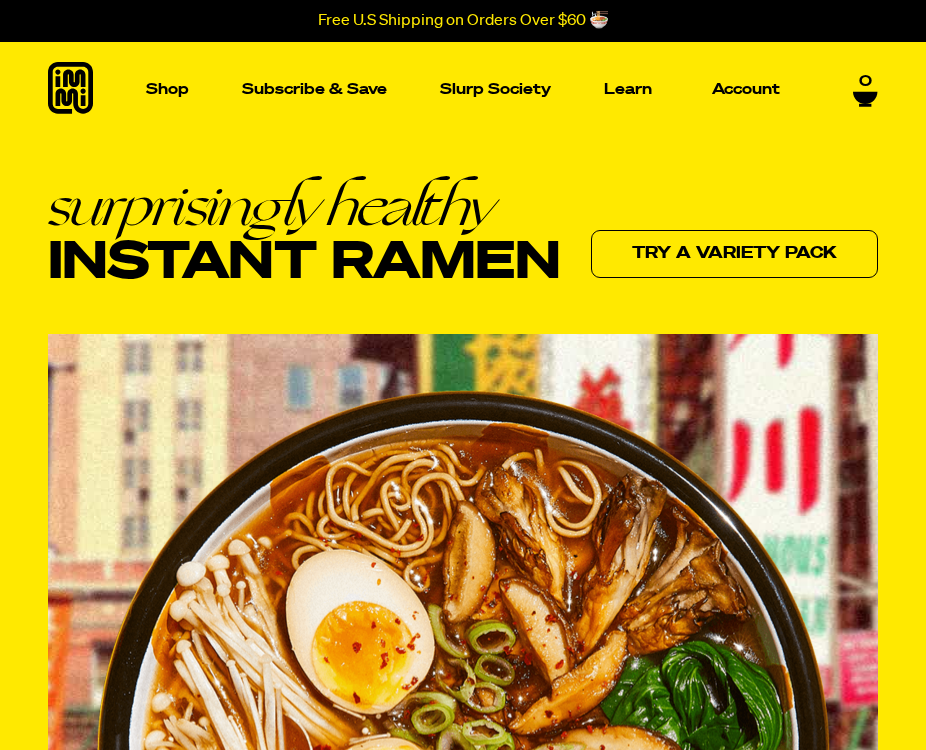 scroll, scrollTop: 0, scrollLeft: 0, axis: both 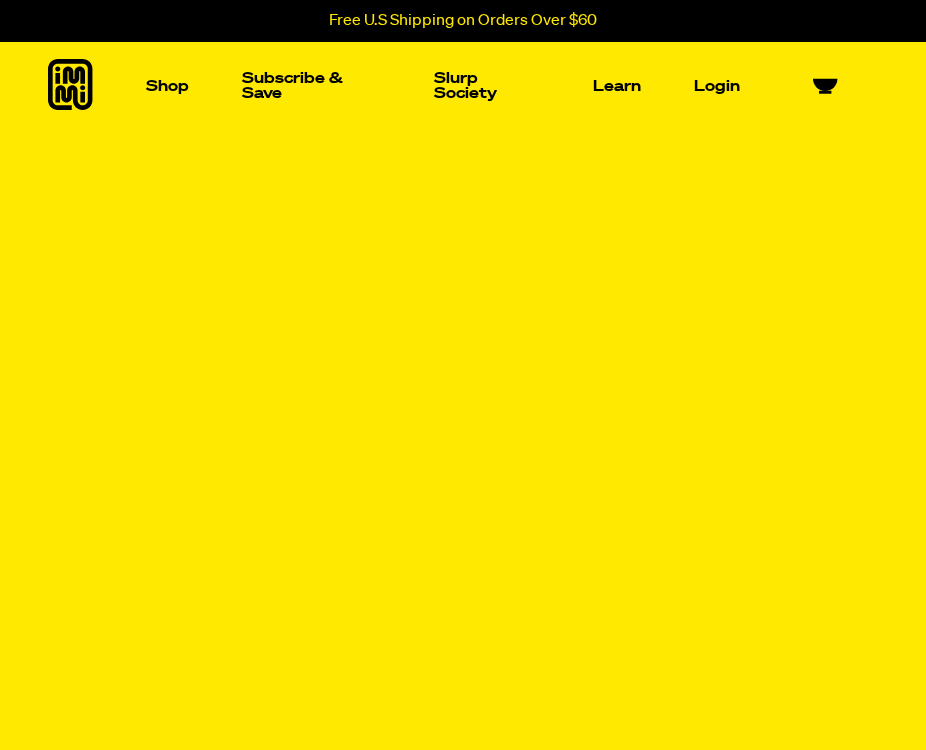 select 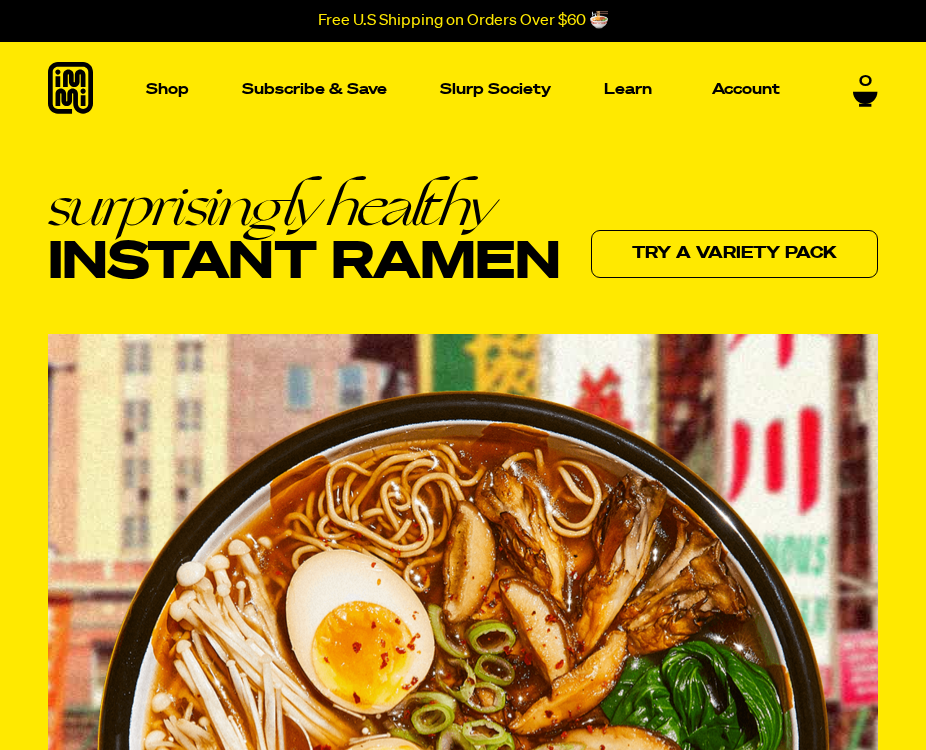 scroll, scrollTop: 0, scrollLeft: 0, axis: both 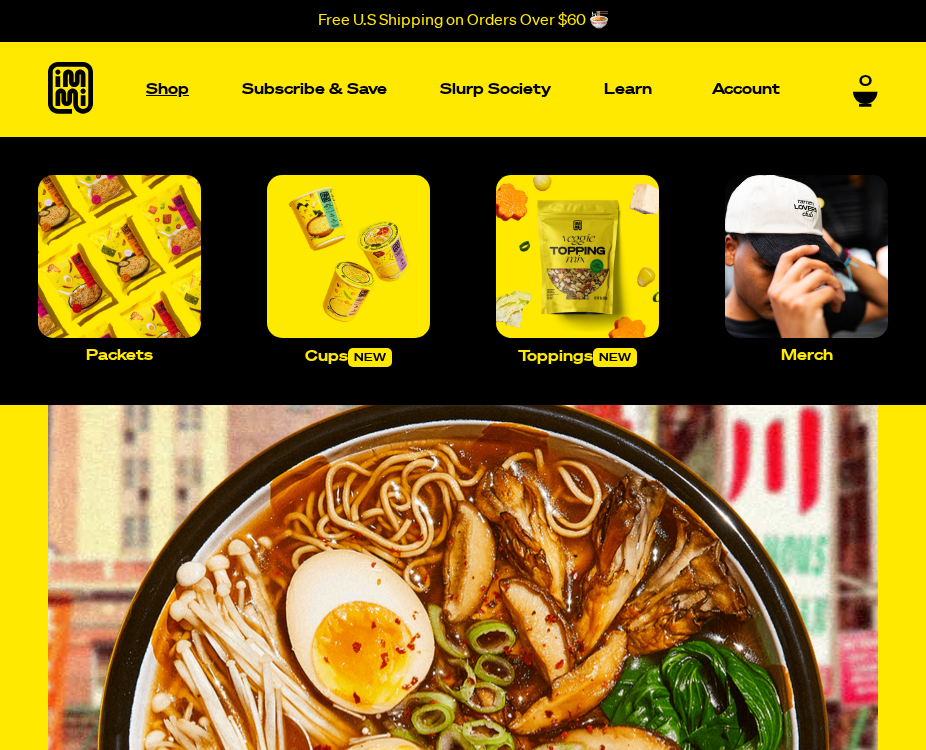click on "Shop" at bounding box center (167, 89) 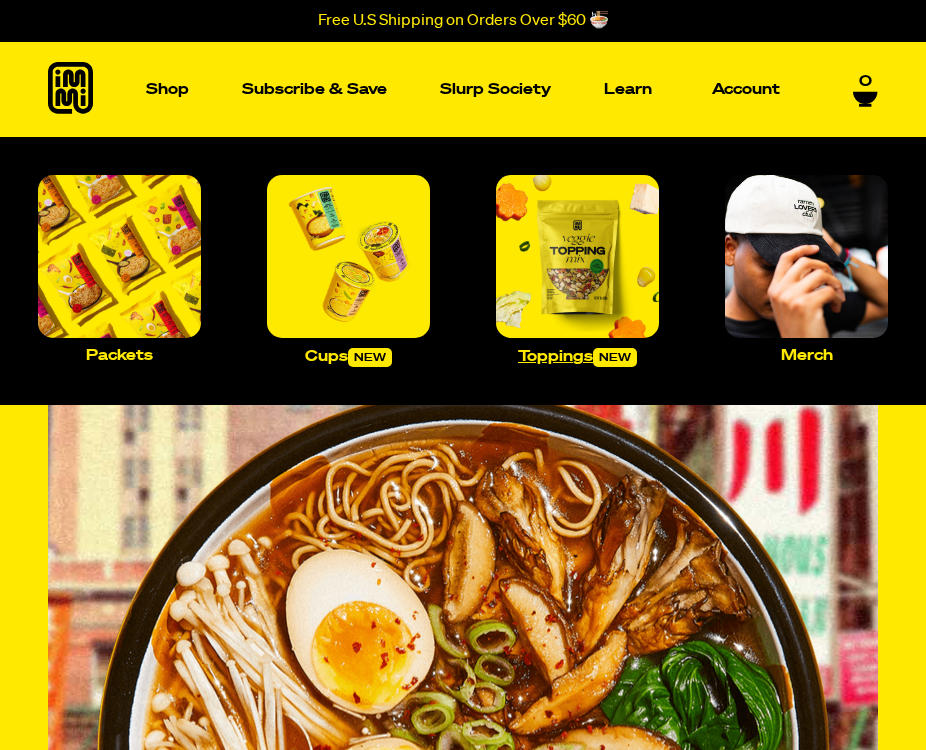 click at bounding box center (577, 256) 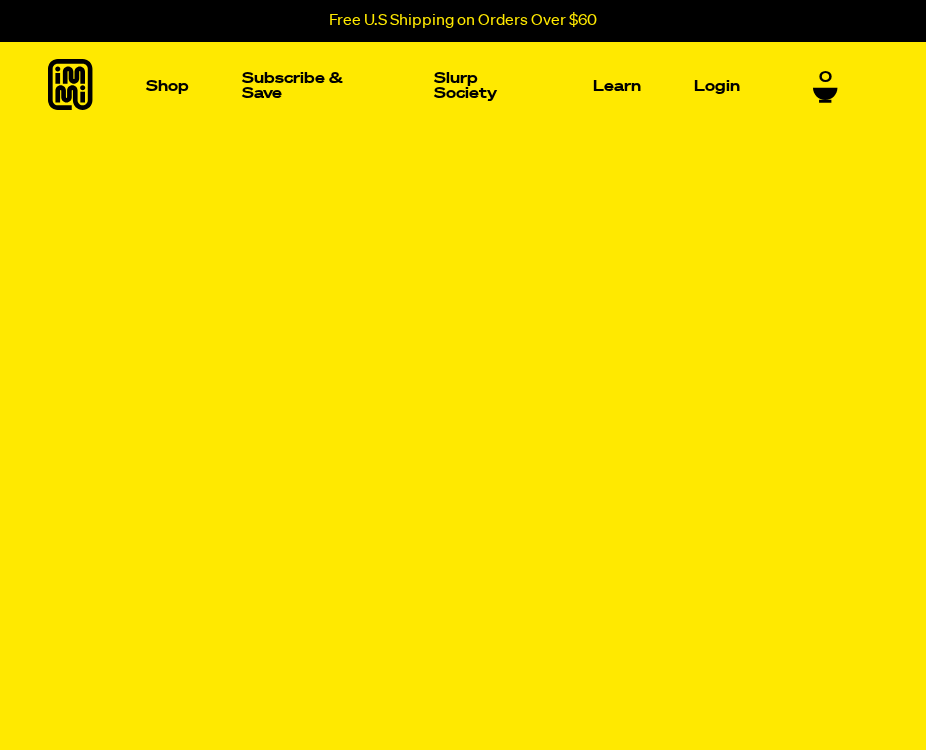 scroll, scrollTop: 0, scrollLeft: 0, axis: both 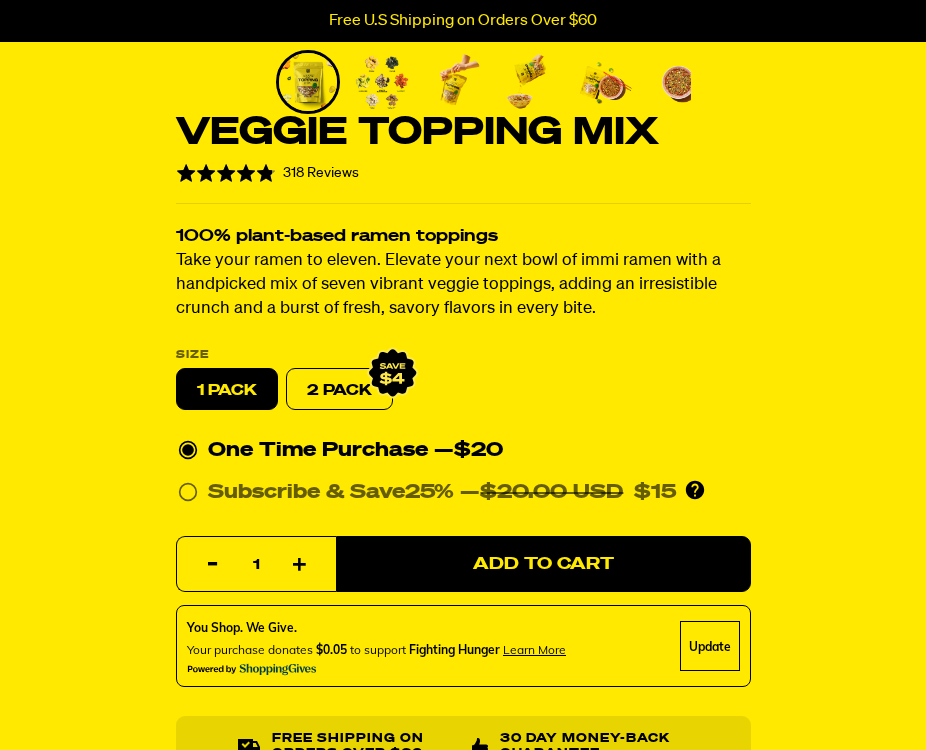 click on "2 PACK" at bounding box center [339, 390] 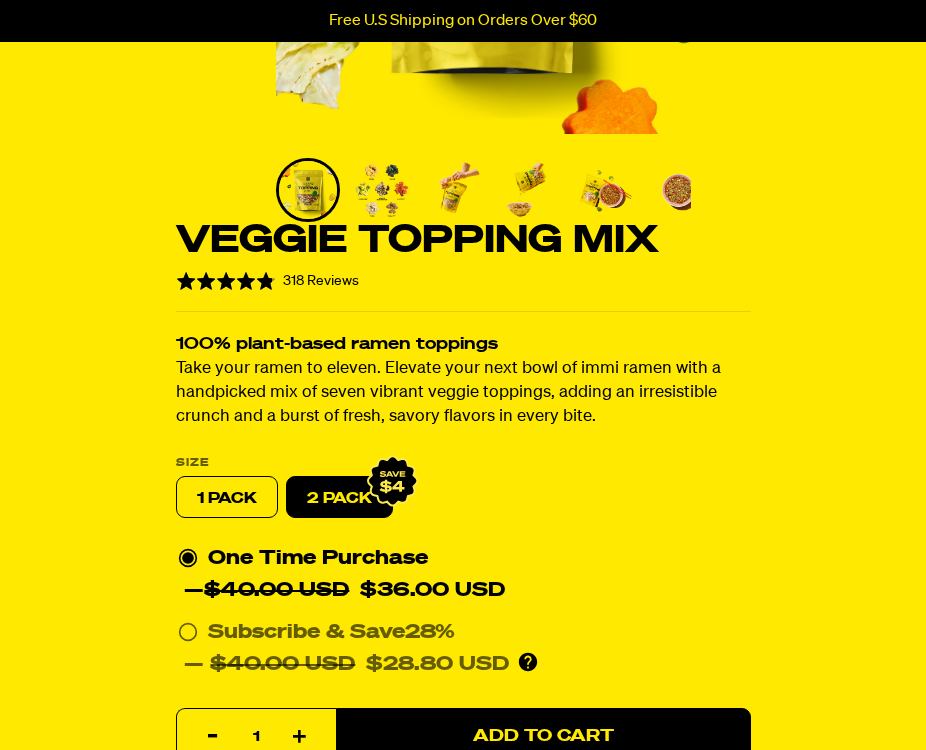 scroll, scrollTop: 189, scrollLeft: 0, axis: vertical 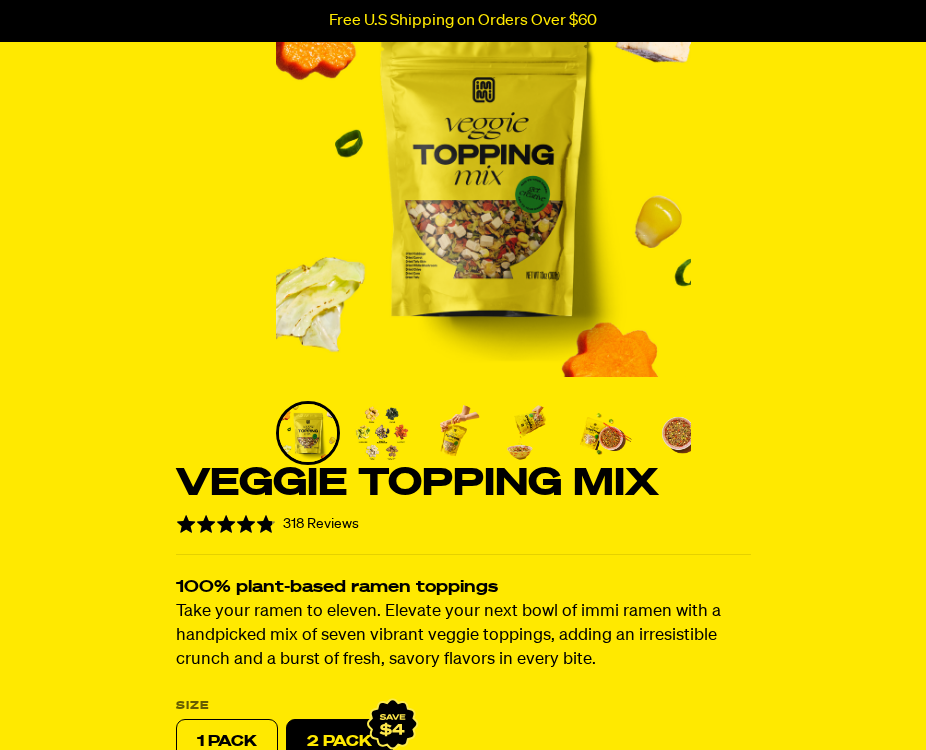 click on "Rated 4.8 out of 5
318 Reviews
Based on 318 reviews
Click to go to reviews" at bounding box center [463, 523] 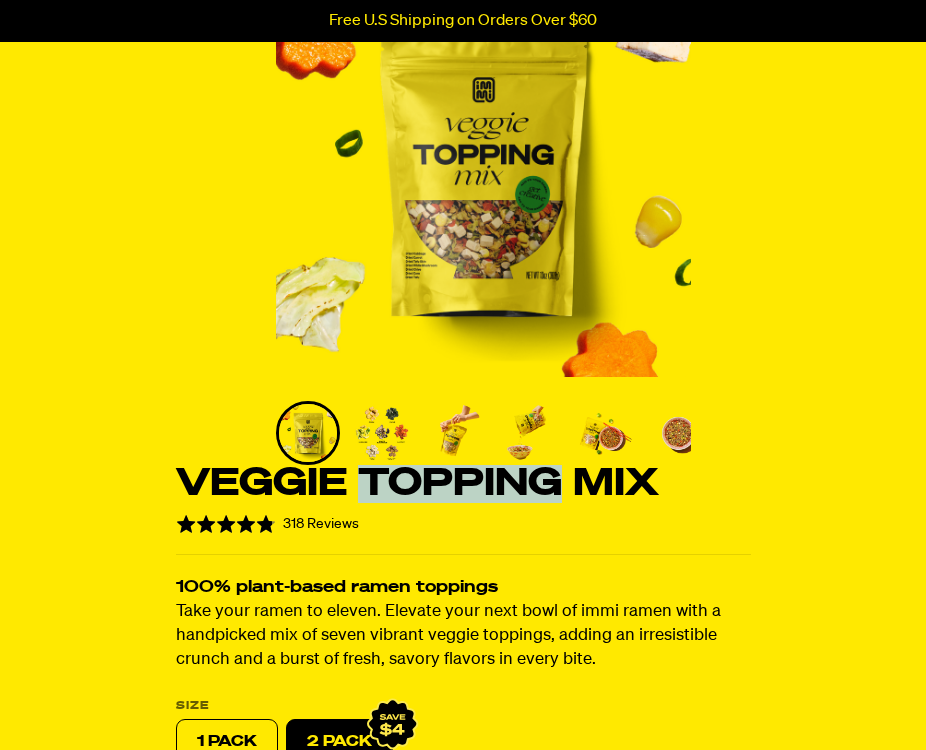 click on "Veggie Topping Mix" at bounding box center [463, 484] 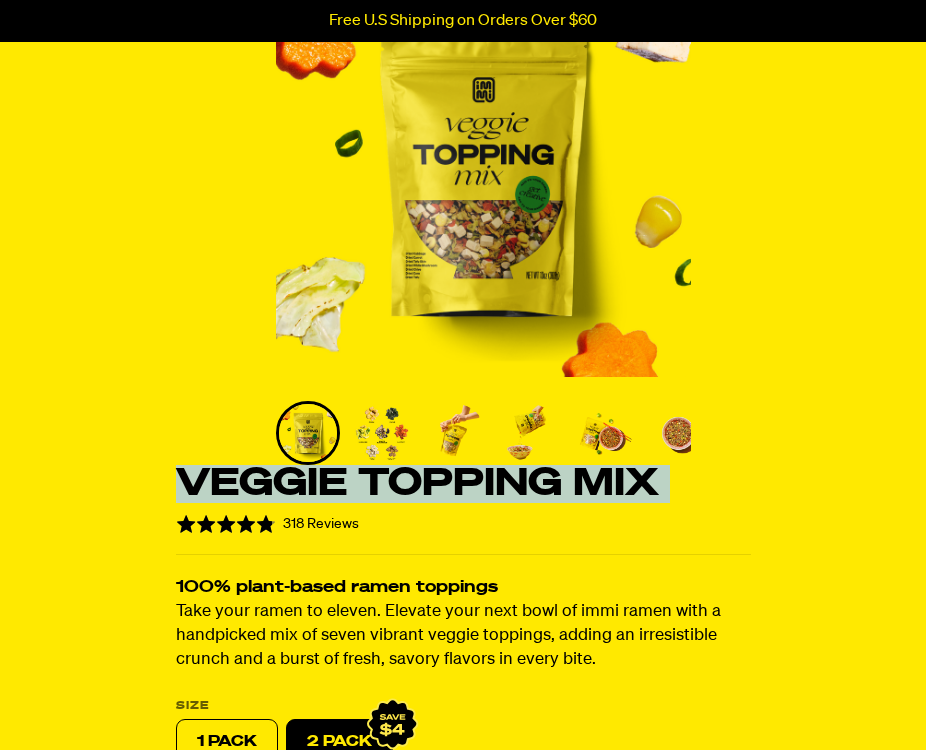 click on "Veggie Topping Mix" at bounding box center [463, 484] 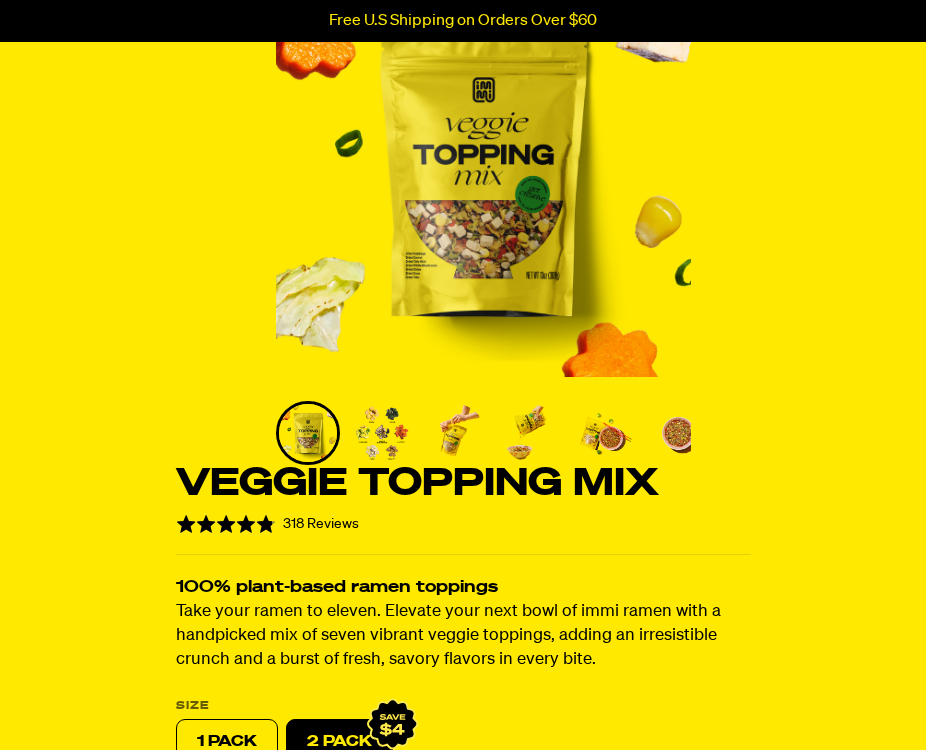 click on "Veggie Topping Mix" at bounding box center [463, 484] 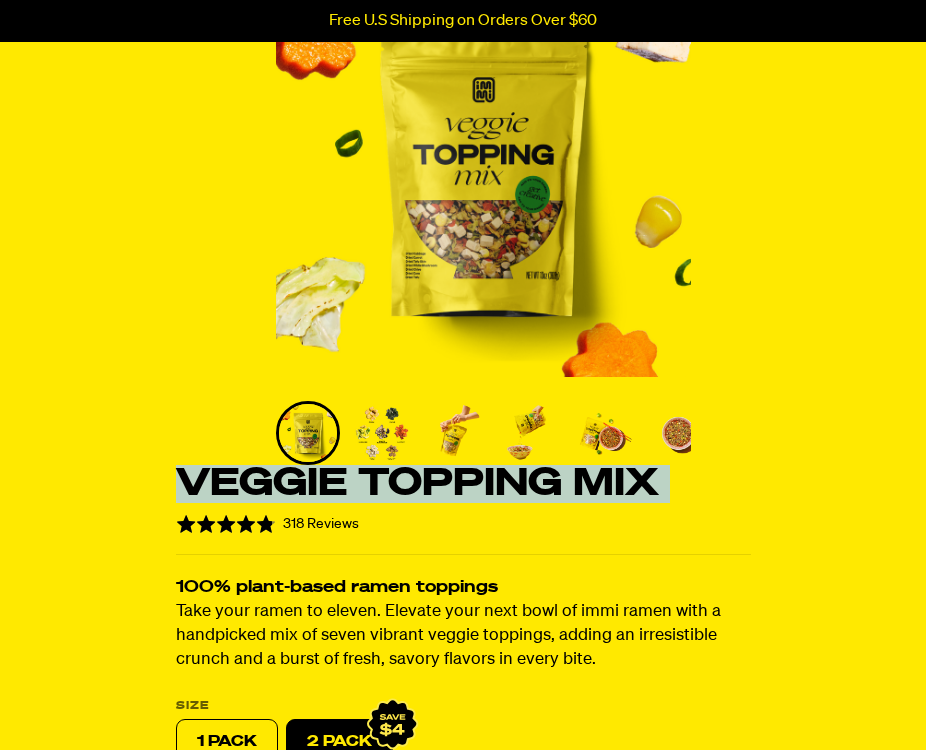 click on "Veggie Topping Mix" at bounding box center (463, 484) 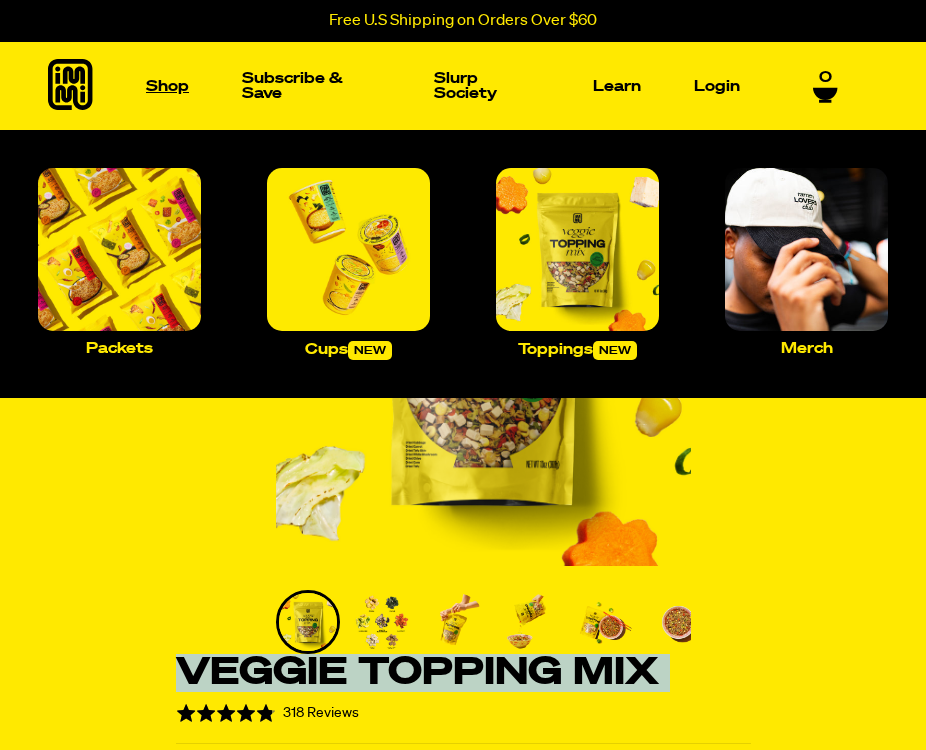 click on "Shop" at bounding box center [167, 86] 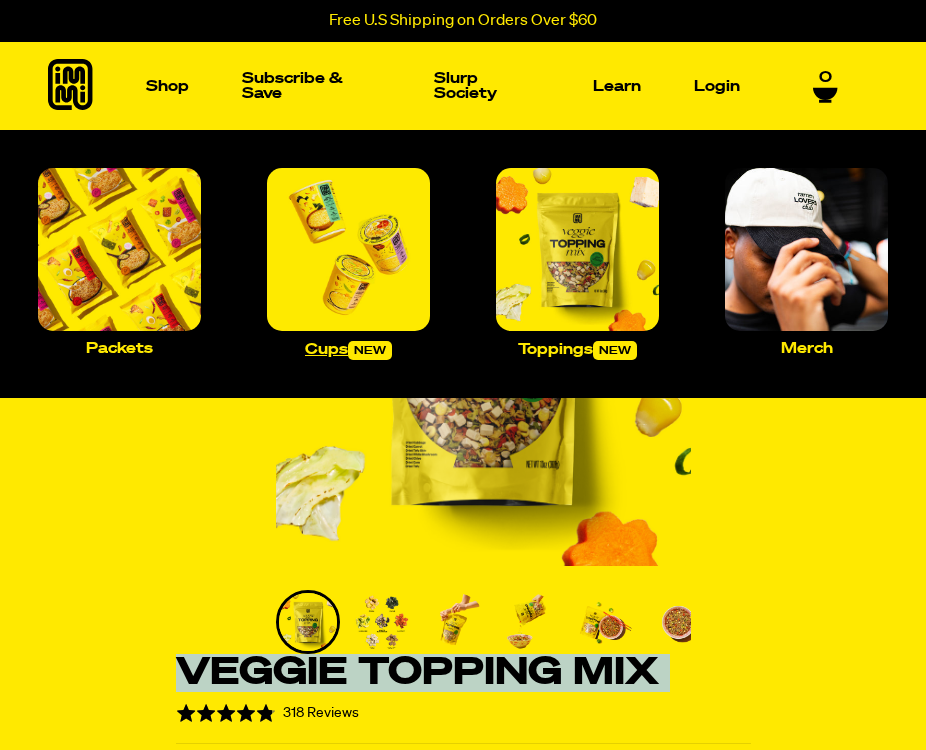 click at bounding box center [348, 249] 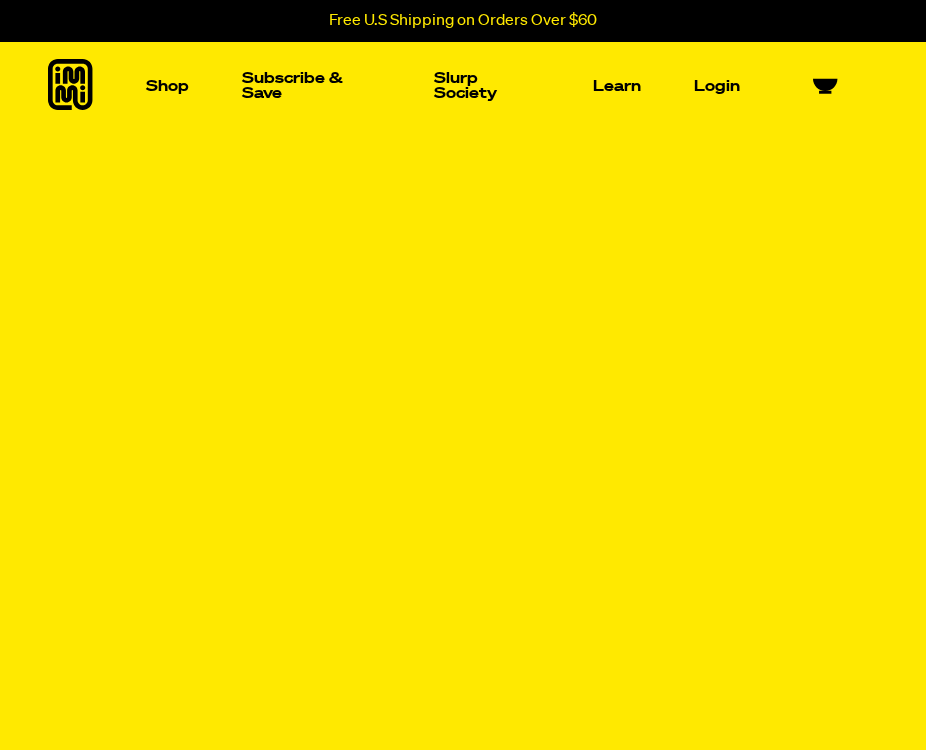 scroll, scrollTop: 0, scrollLeft: 0, axis: both 